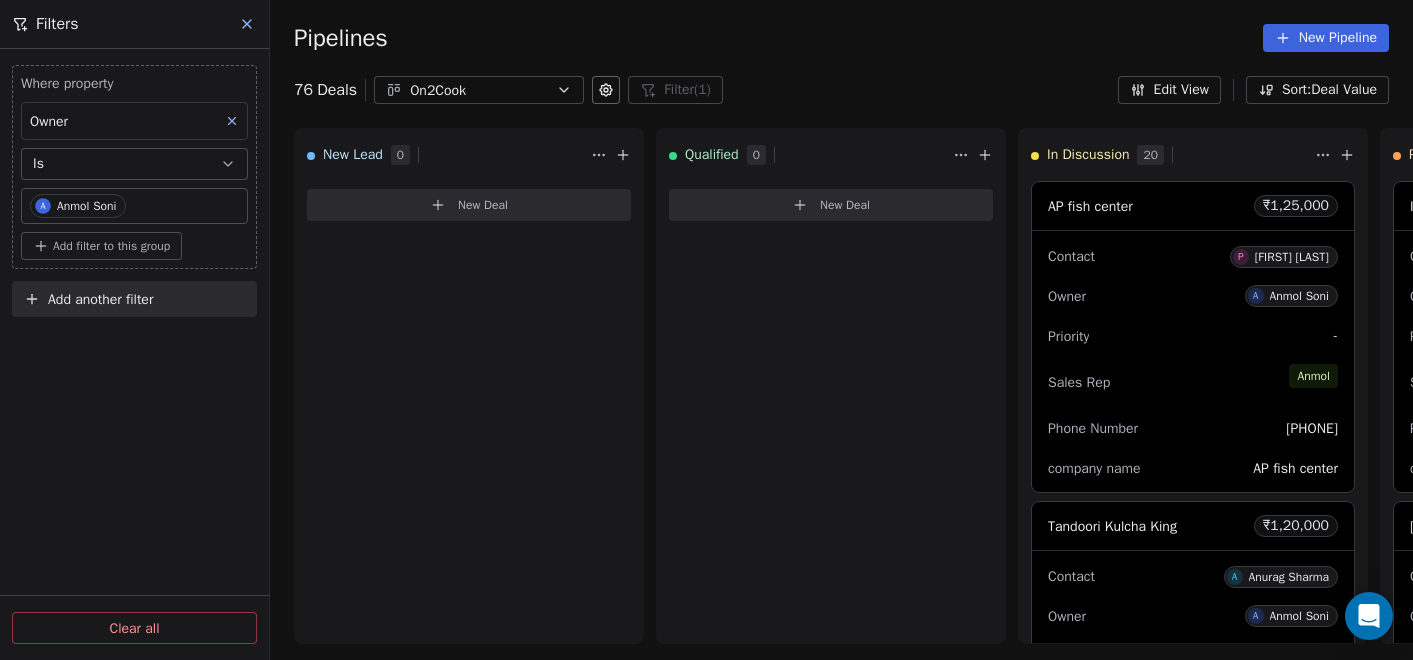 scroll, scrollTop: 0, scrollLeft: 0, axis: both 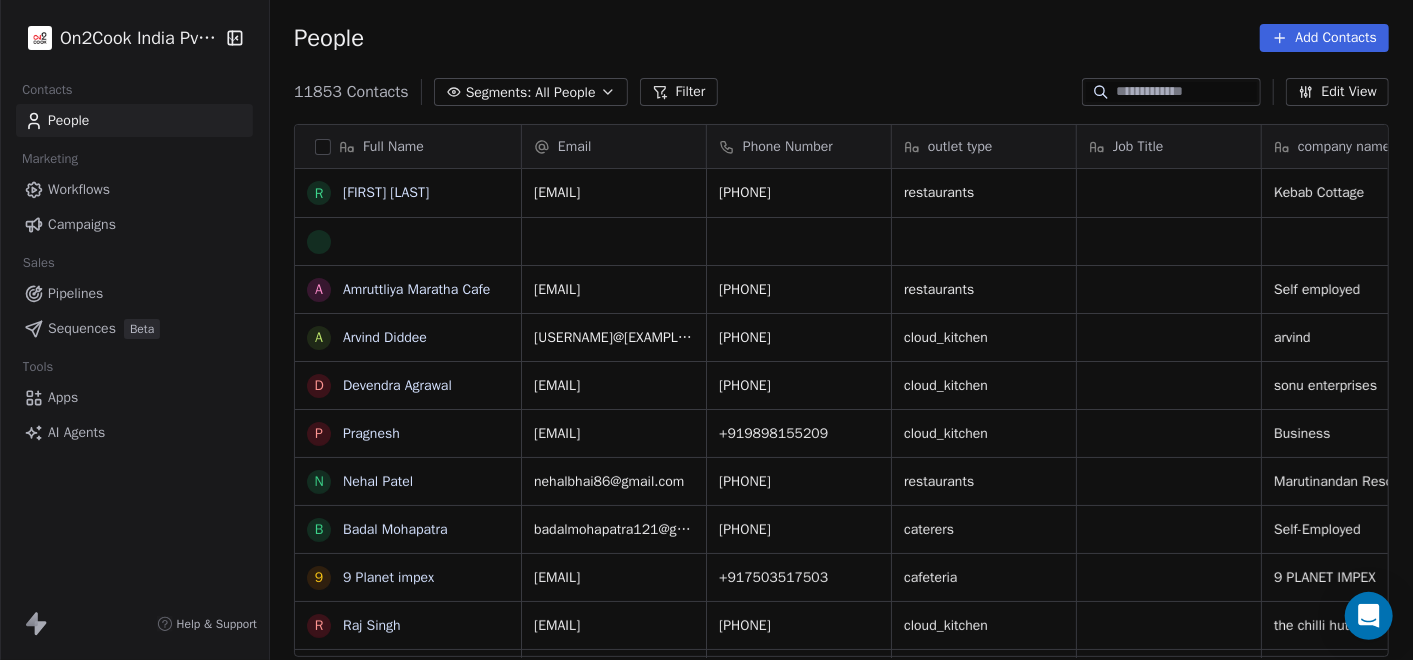 click on "Pipelines" at bounding box center (75, 293) 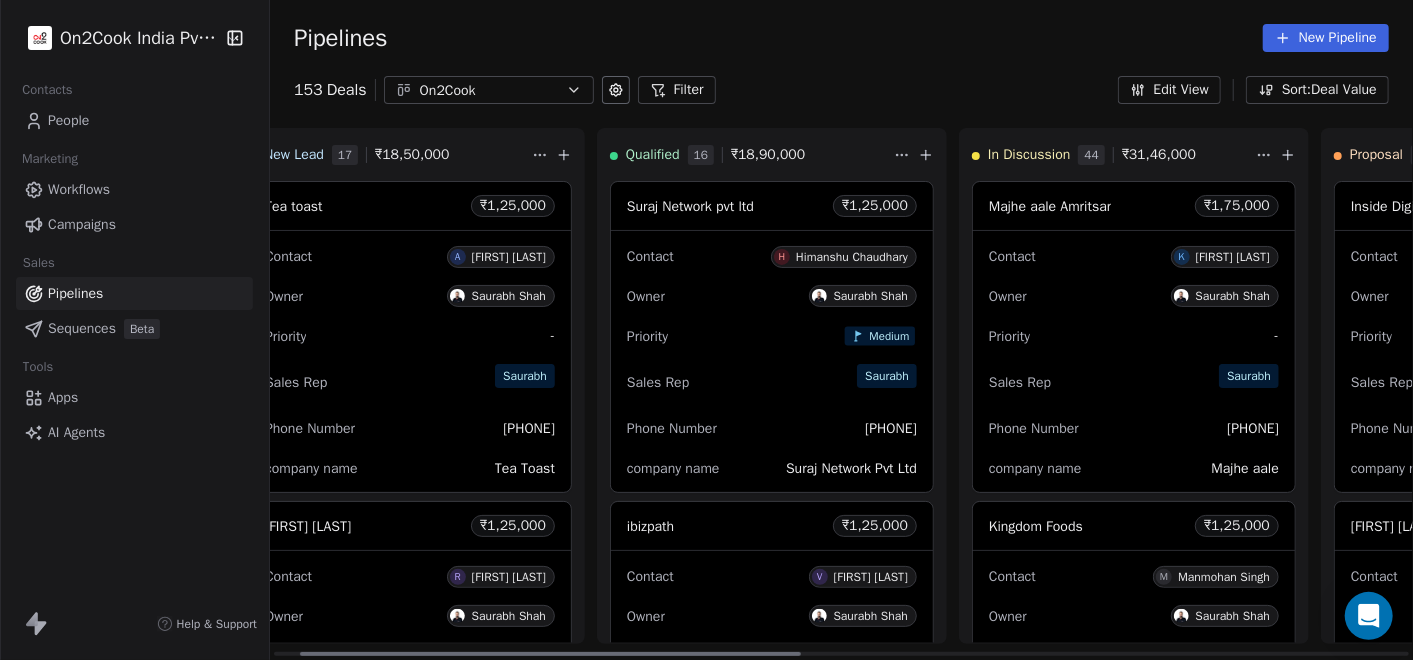 scroll, scrollTop: 0, scrollLeft: 60, axis: horizontal 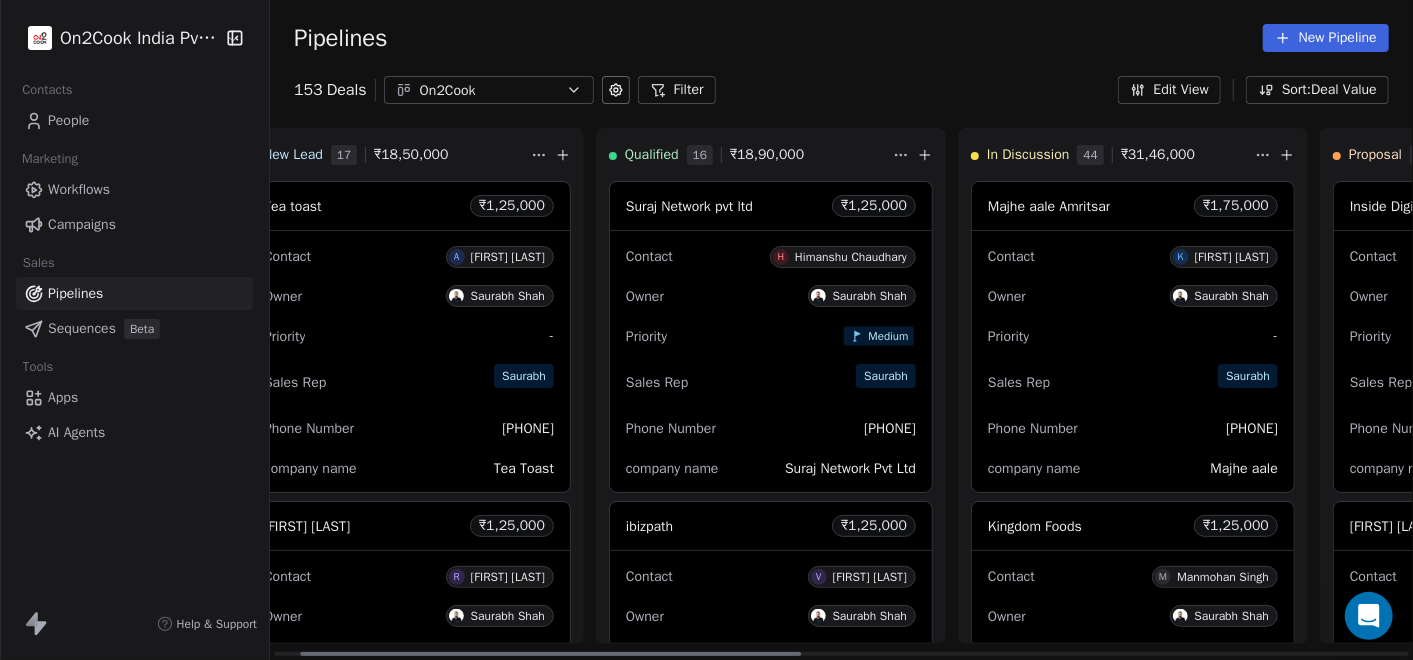 click 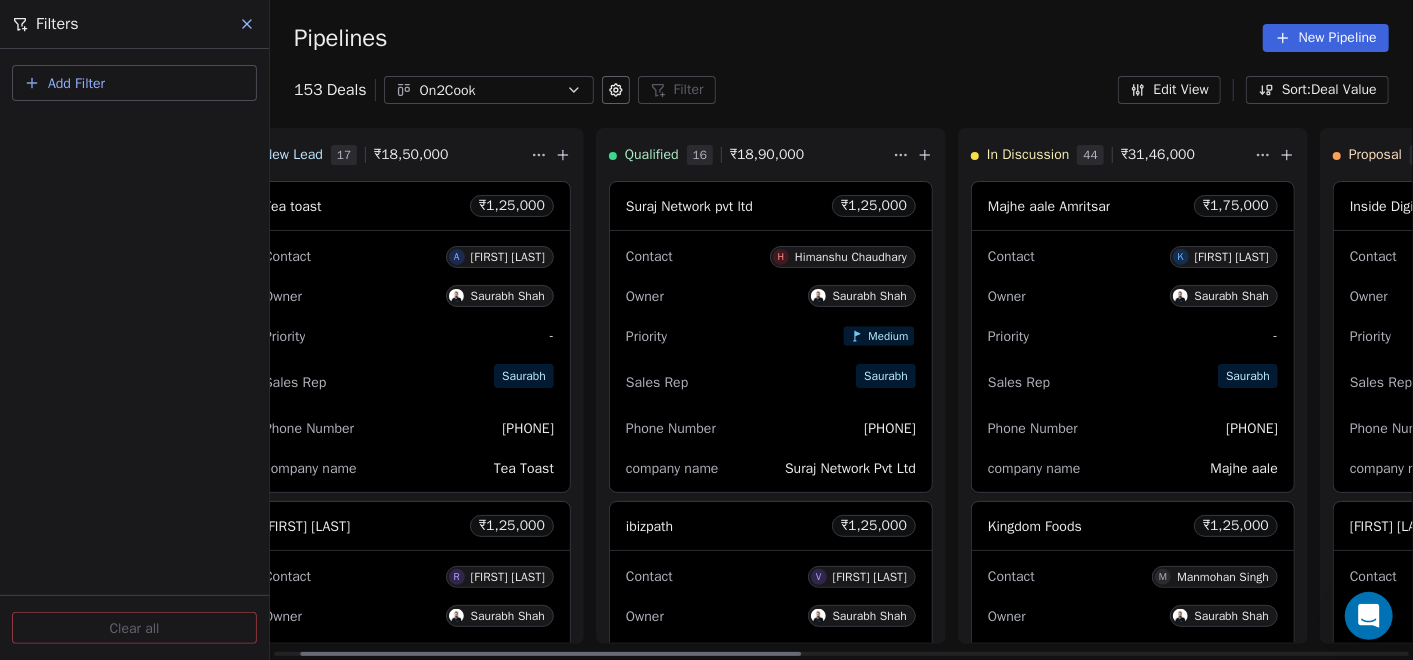 click on "Add Filter" at bounding box center [134, 83] 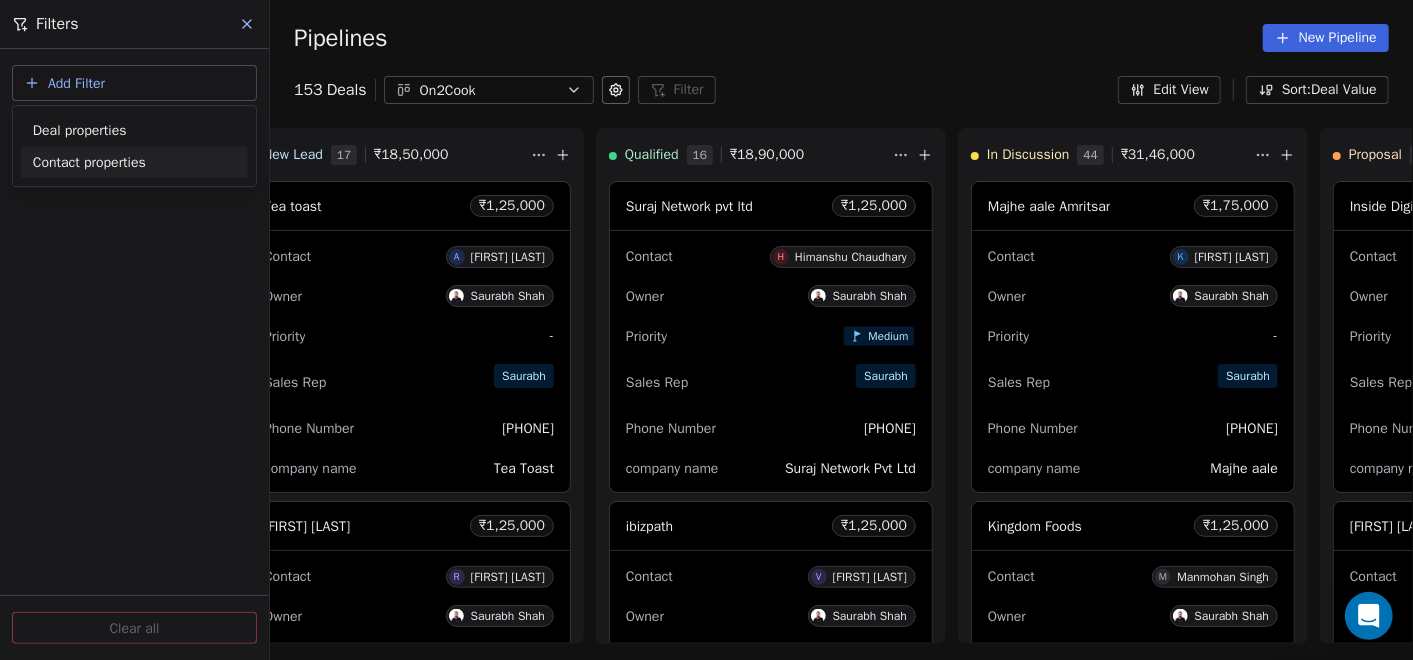 click on "Deal properties" at bounding box center [80, 130] 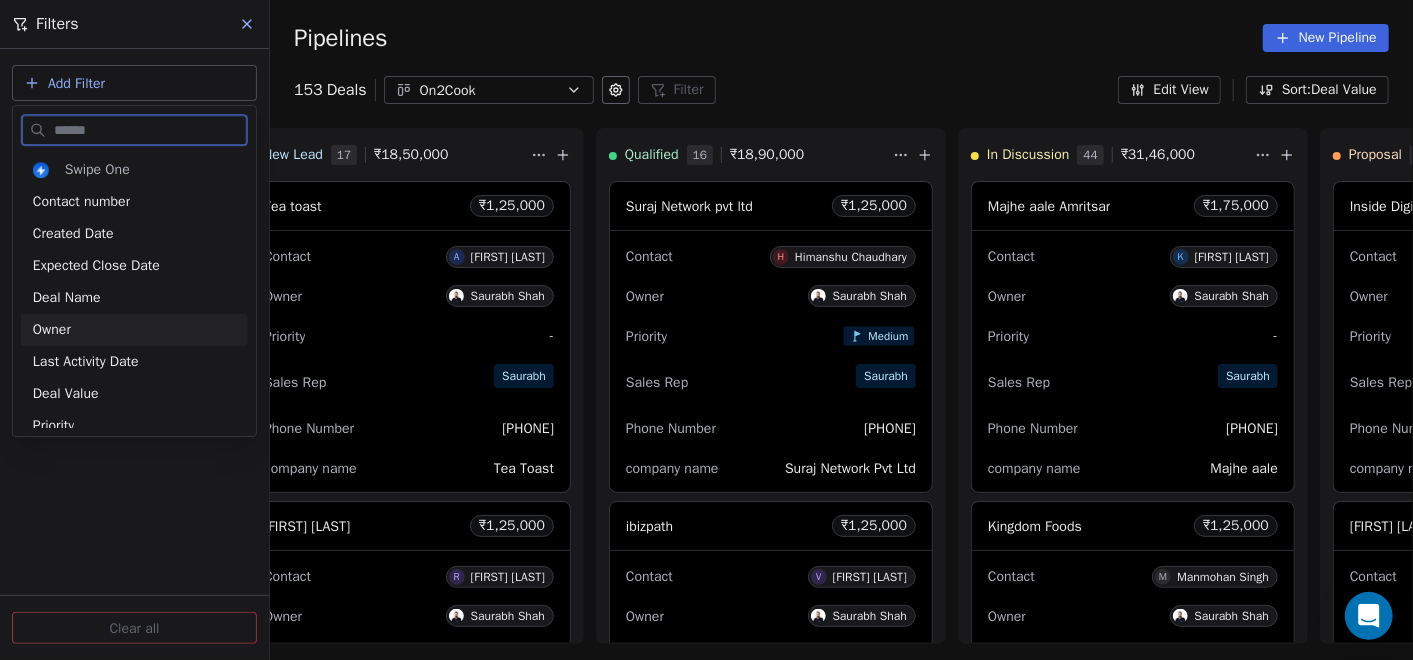 click on "Owner" at bounding box center (134, 330) 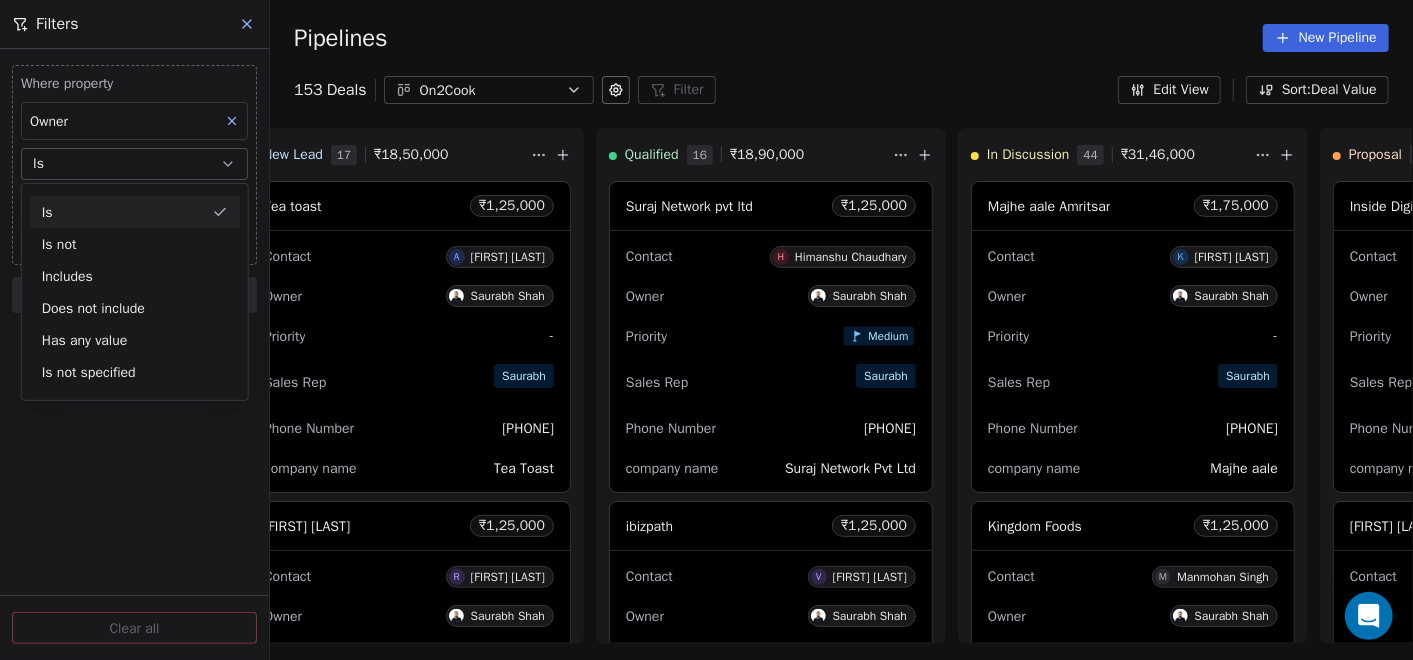 click on "Is" at bounding box center [134, 164] 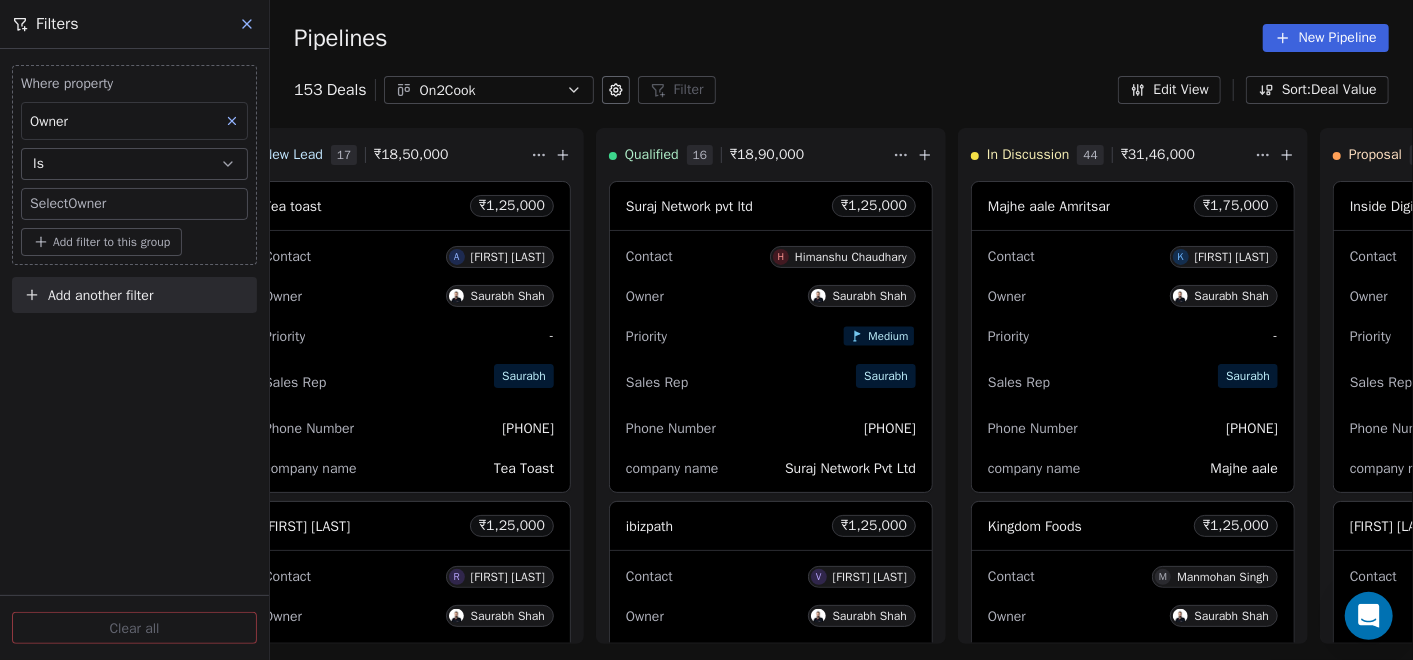 click on "[BRAND NAME] Contacts People Marketing Workflows Campaigns Sales Pipelines Sequences Beta Tools Apps AI Agents Help & Support Pipelines New Pipeline 153 Deals [BRAND NAME] Filter Filters Where property Owner Is Select Owner Add filter to this group Add another filter Clear all Edit View Sort: Deal Value New Lead 17 ₹ 18,50,000 Tea toast ₹ 1,25,000 Contact A [FIRST] [LAST] Owner [FIRST] [LAST] Priority - Sales Rep [FIRST] Phone Number [PHONE] company name Tea Toast [FIRST] [LAST] [CITY] ₹ 1,25,000 Contact R [FIRST] [LAST] Owner [FIRST] [LAST] Priority - Sales Rep [FIRST] Phone Number [PHONE] company name Bonjour cool point Zayka Restaurant ₹ 1,25,000 Contact A [FIRST] [LAST] Owner [FIRST] [LAST] Priority - Sales Rep [FIRST] Phone Number [PHONE] company name Jayka Earth ₹ 1,25,000 Contact G [FIRST] [LAST] Owner [FIRST] [LAST] Priority - Sales Rep [FIRST] Phone Number [PHONE] company name earth Poona Cafe ₹ 1,25,000 Contact K [FIRST] [LAST] Owner [FIRST] [LAST] Priority - [FIRST]" at bounding box center [706, 330] 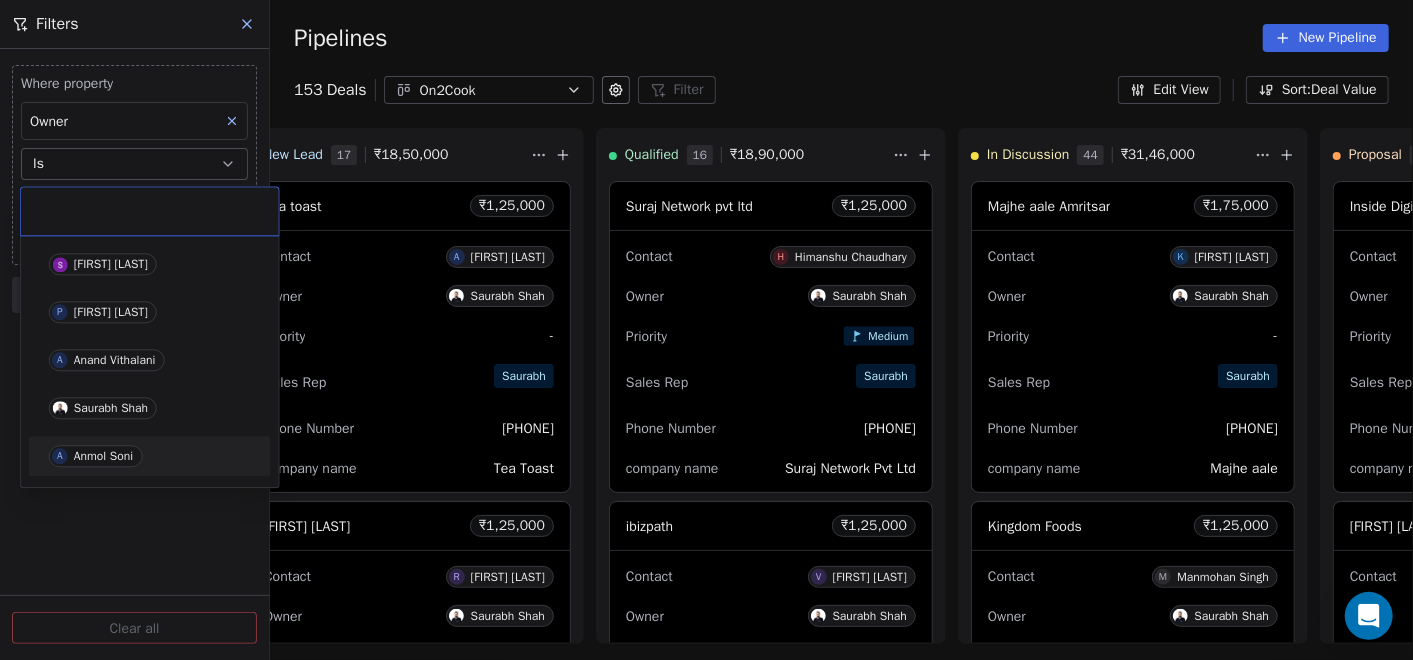 click on "A [FIRST] [LAST]" at bounding box center [95, 456] 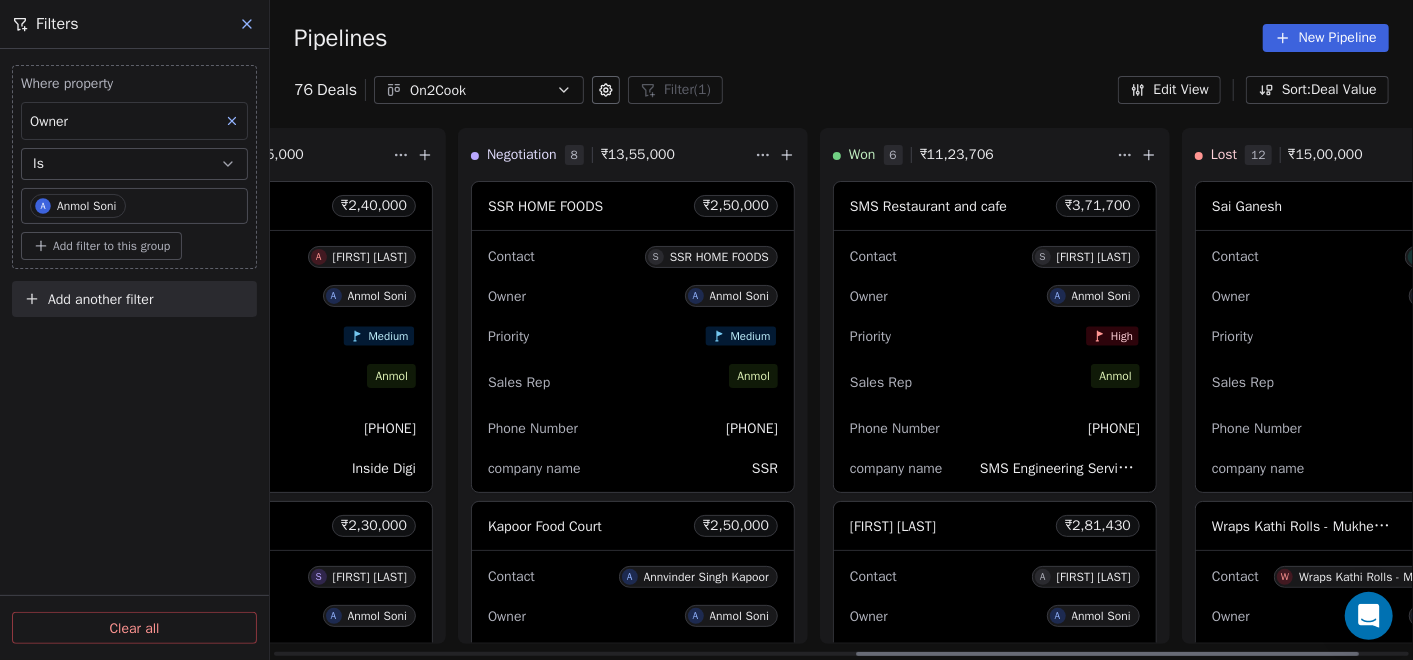 scroll, scrollTop: 0, scrollLeft: 1288, axis: horizontal 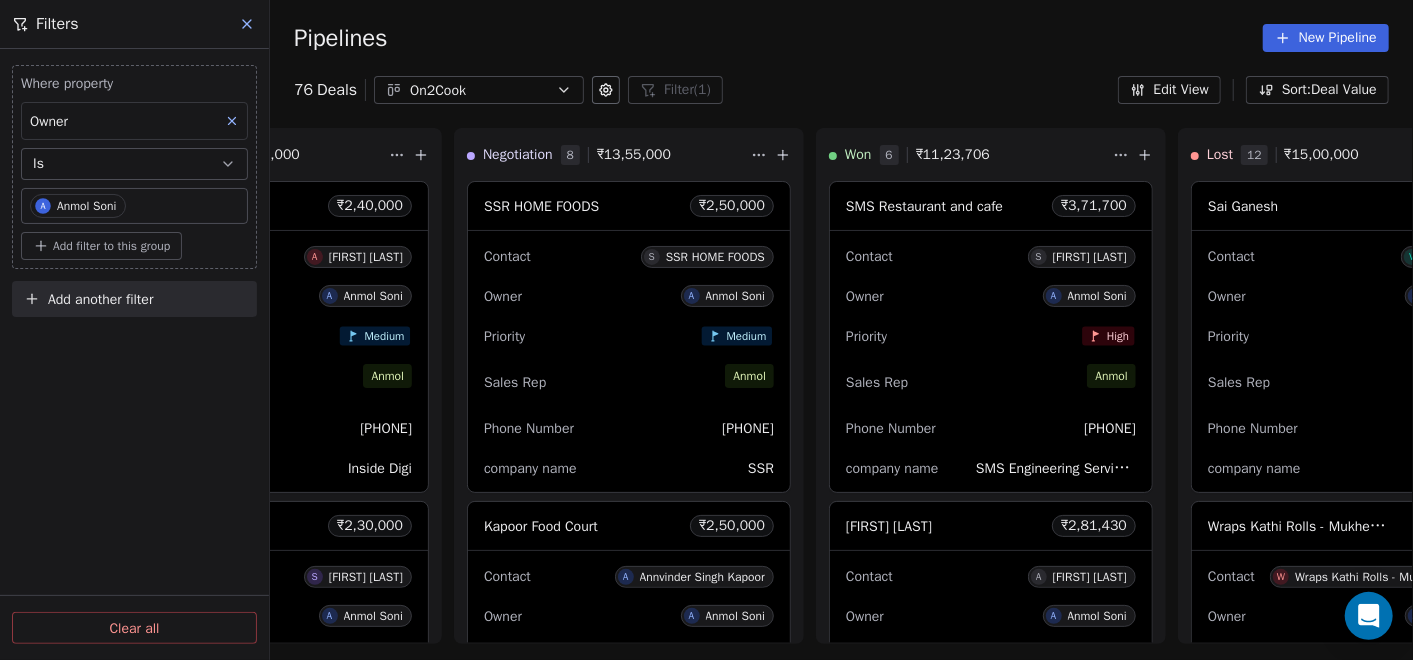 click 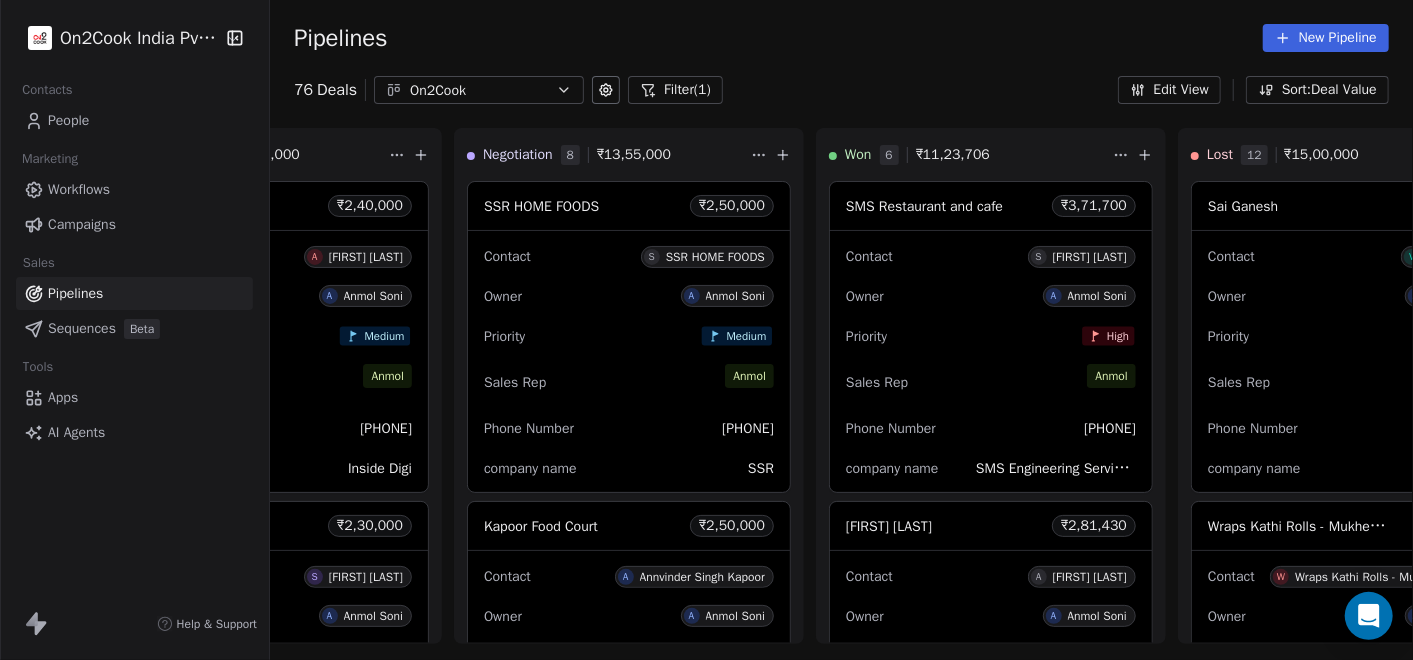 click on "People" at bounding box center (134, 120) 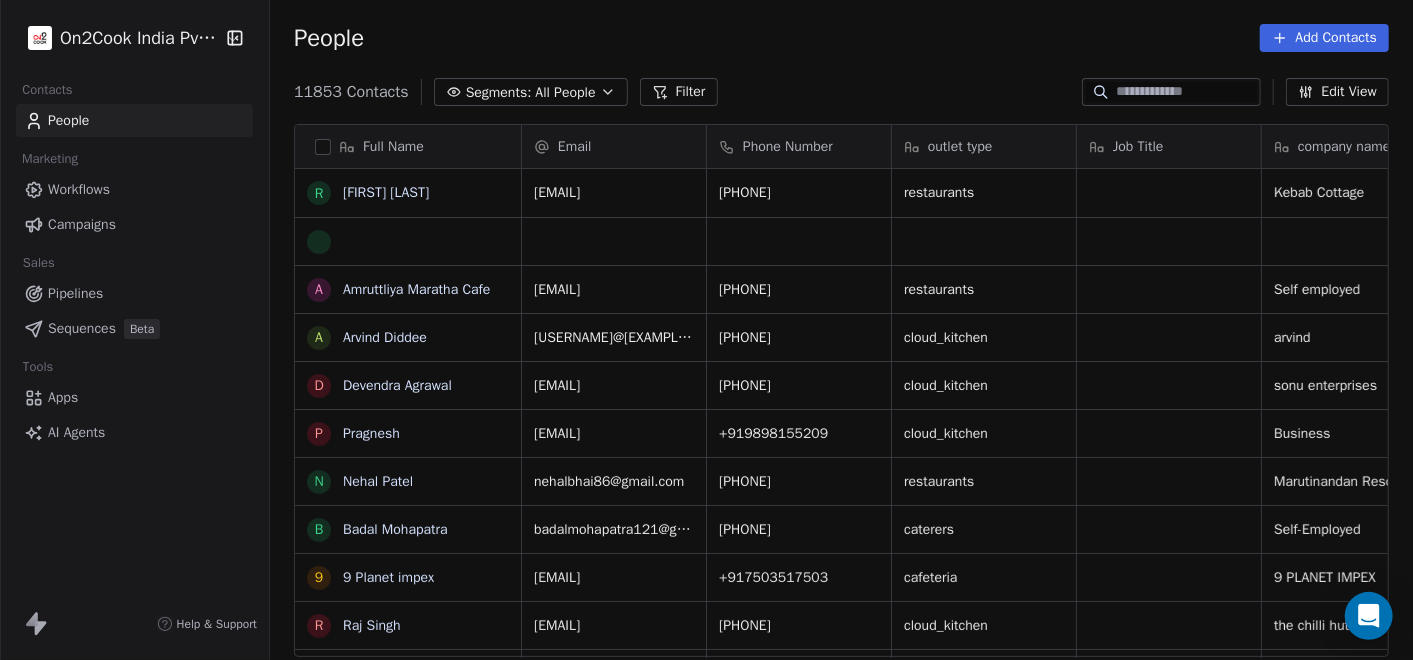 scroll, scrollTop: 18, scrollLeft: 18, axis: both 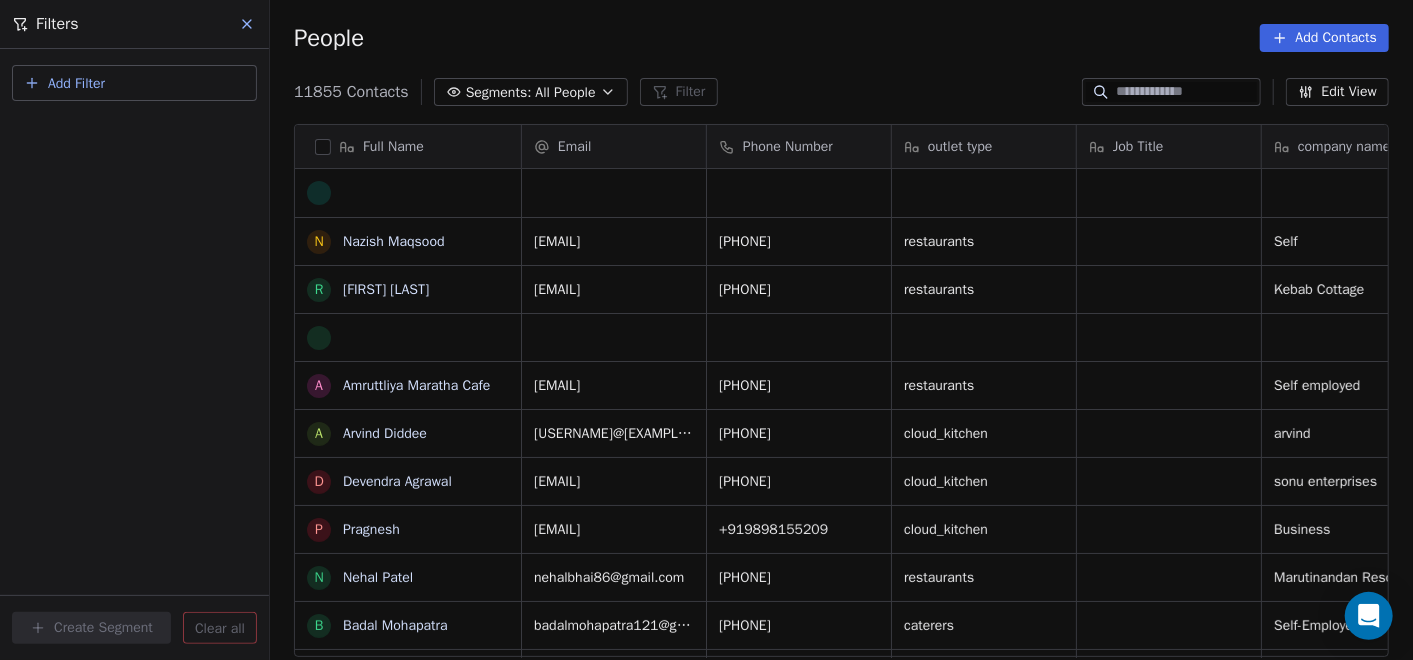 click on "Add Filter" at bounding box center (134, 83) 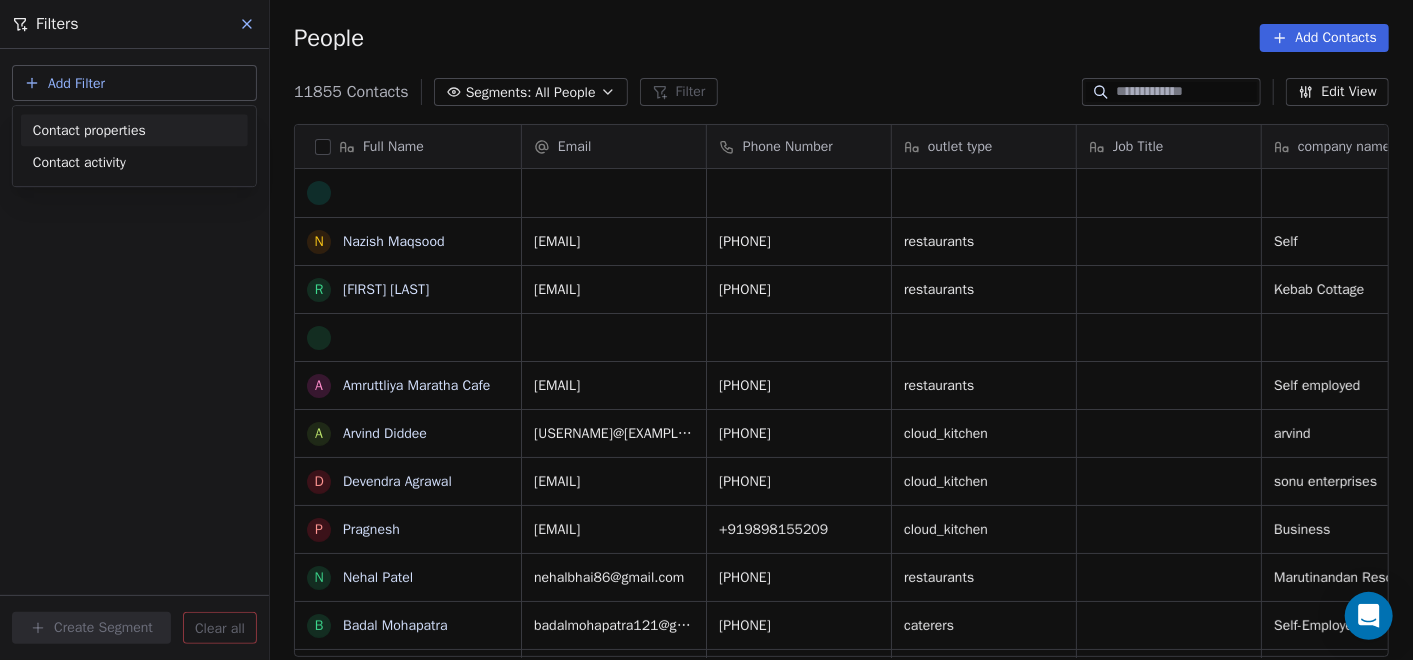 click on "Contact properties" at bounding box center [134, 130] 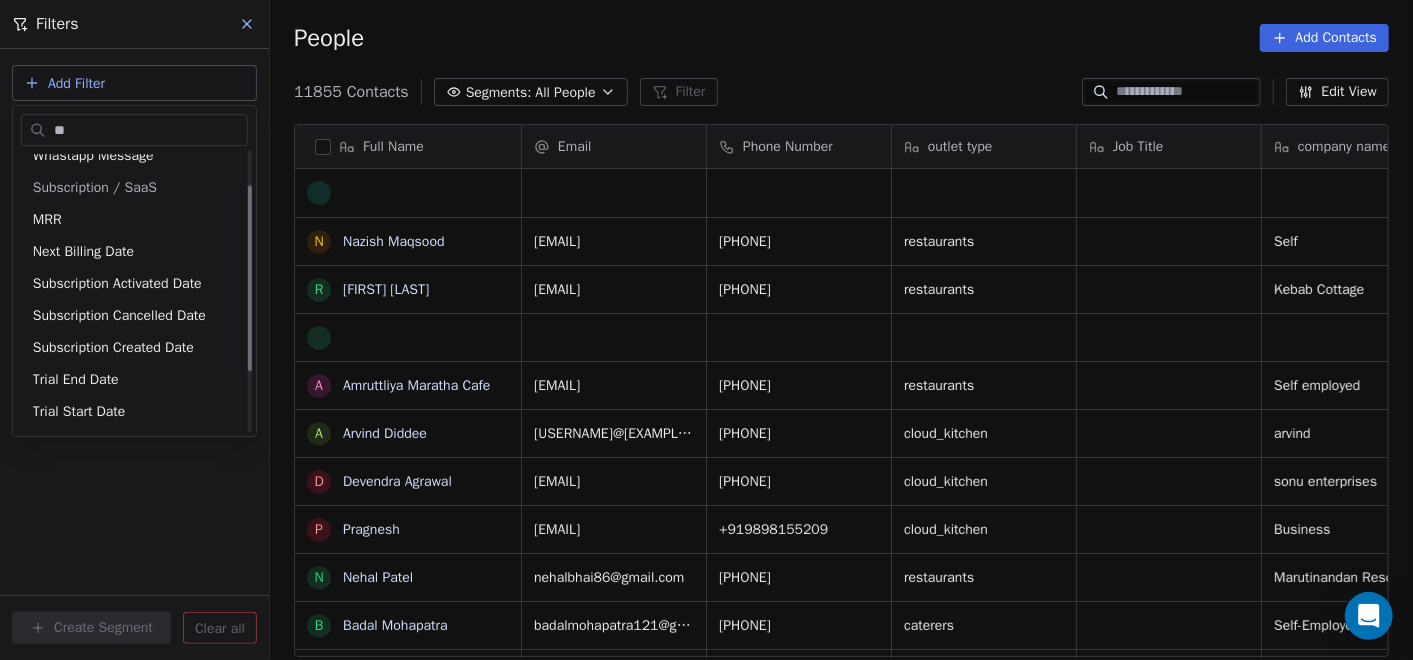scroll, scrollTop: 51, scrollLeft: 0, axis: vertical 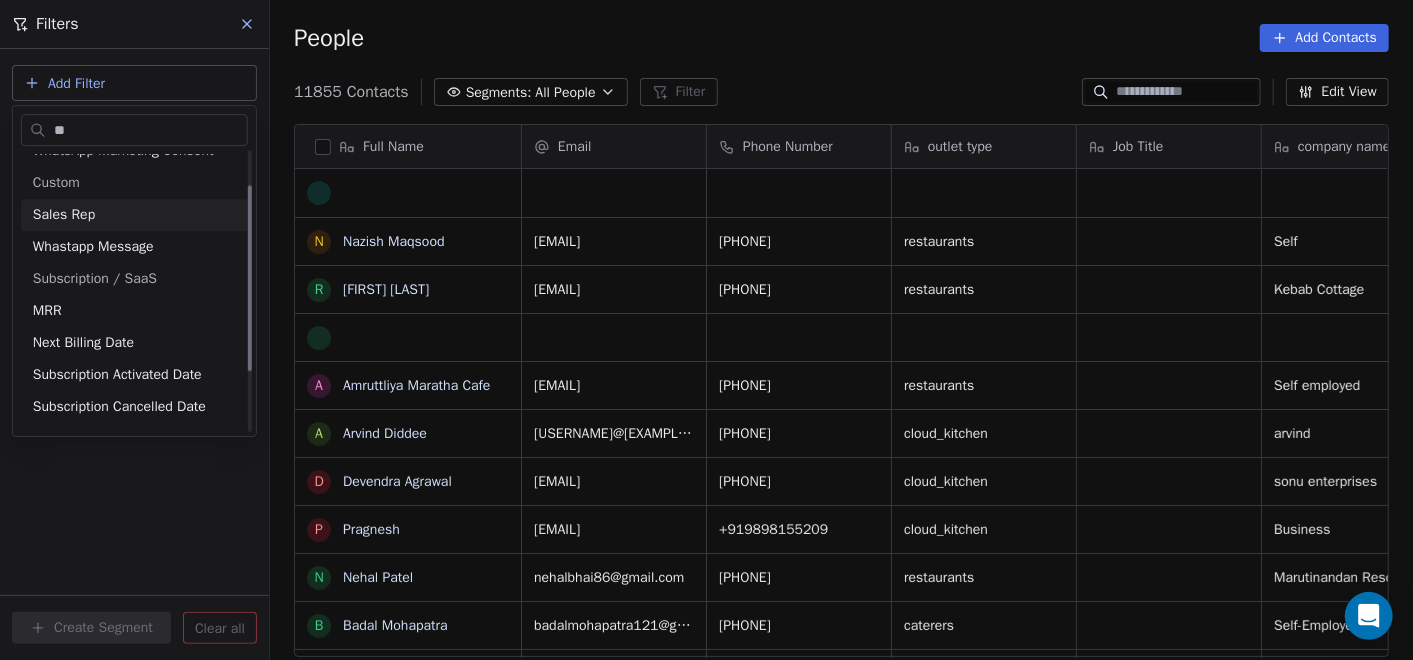 type on "**" 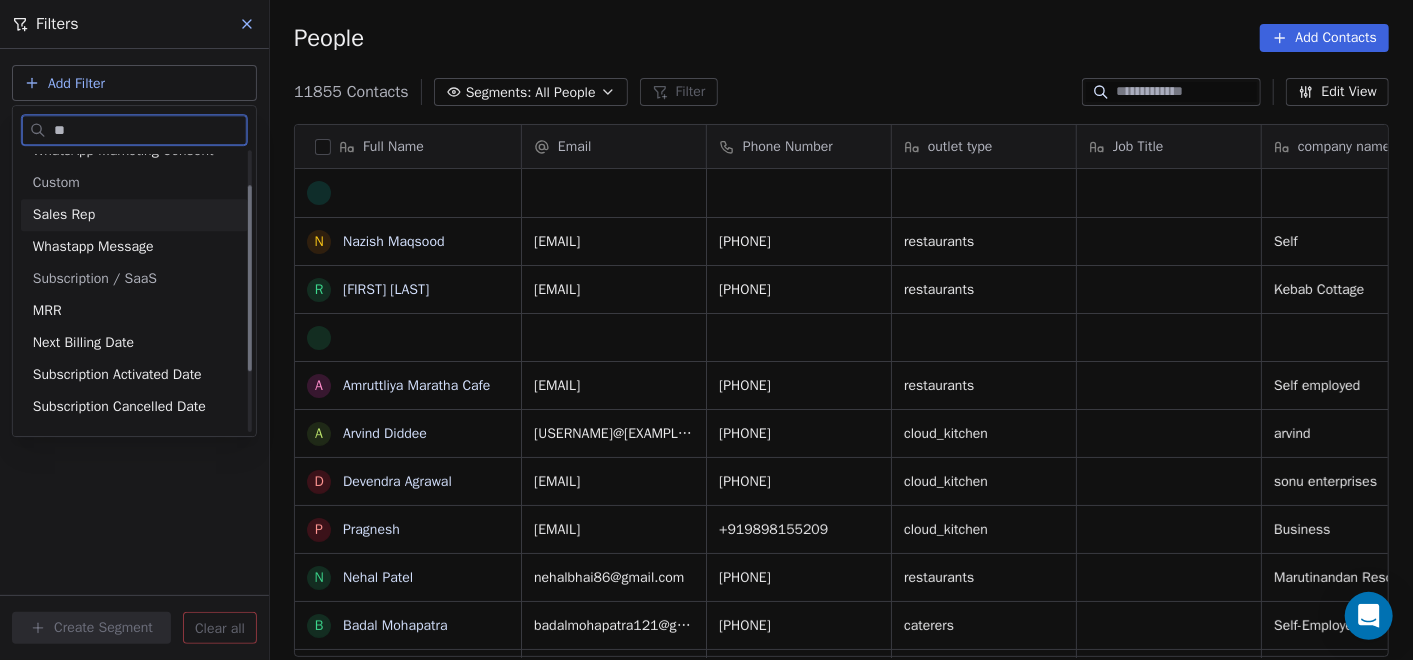 click on "Sales Rep" at bounding box center [134, 215] 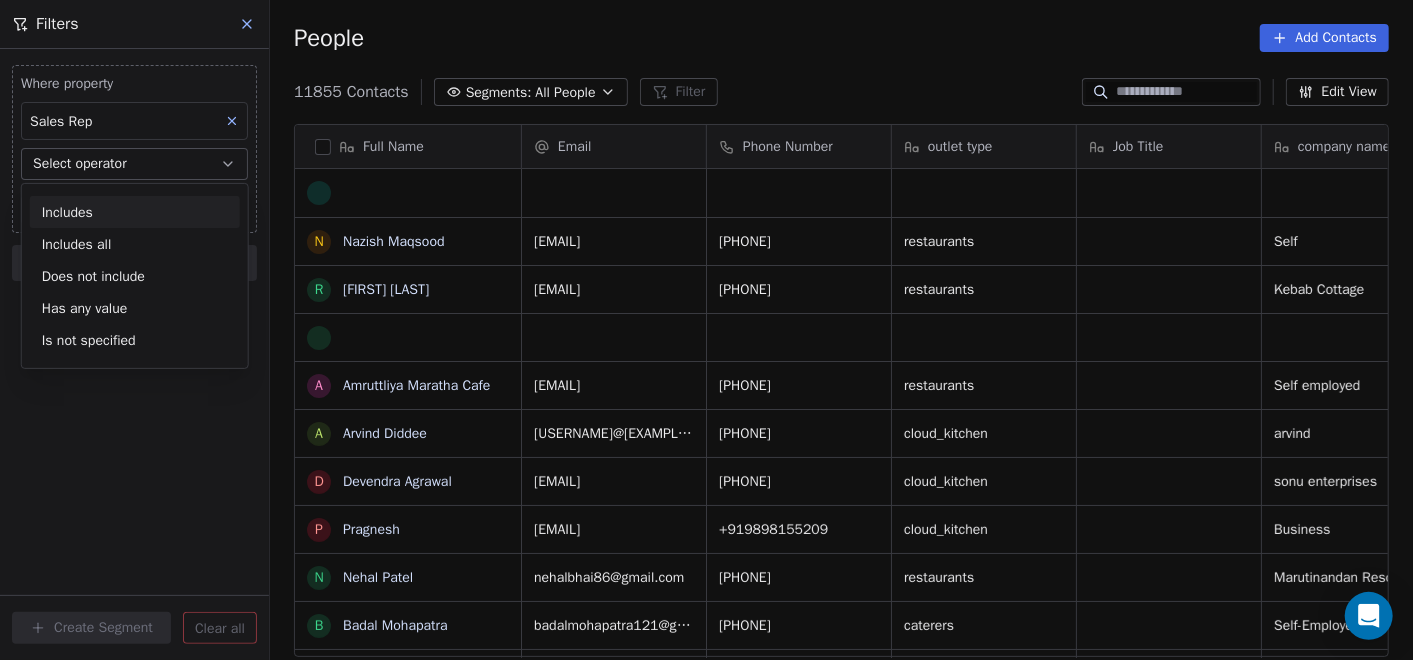 click on "Select operator" at bounding box center [134, 164] 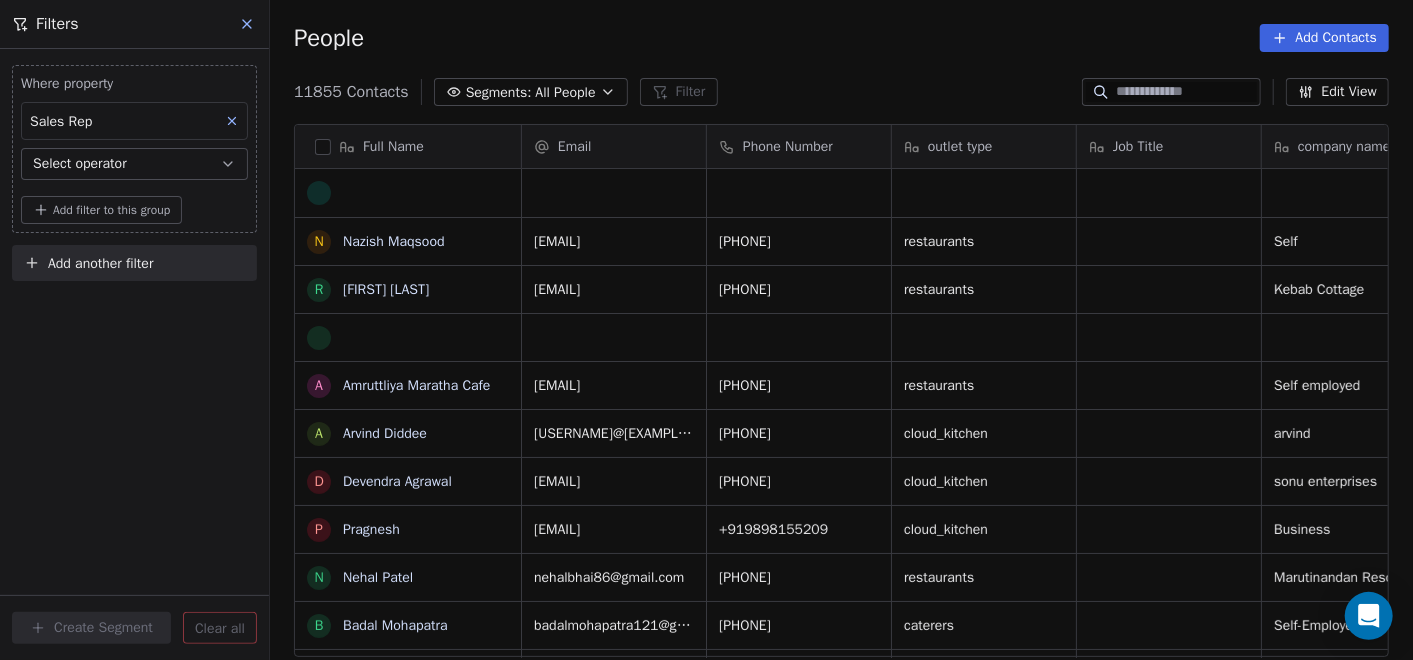 click on "Select operator" at bounding box center (134, 164) 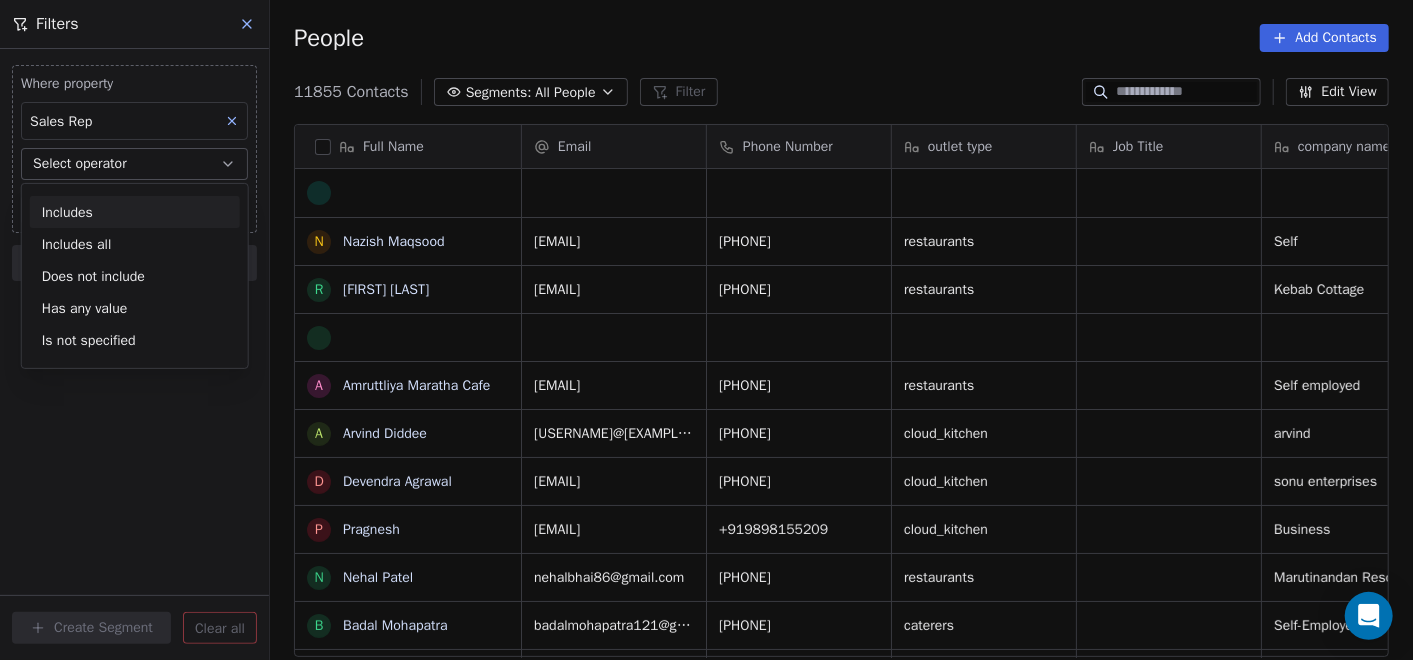 click on "Includes" at bounding box center (135, 212) 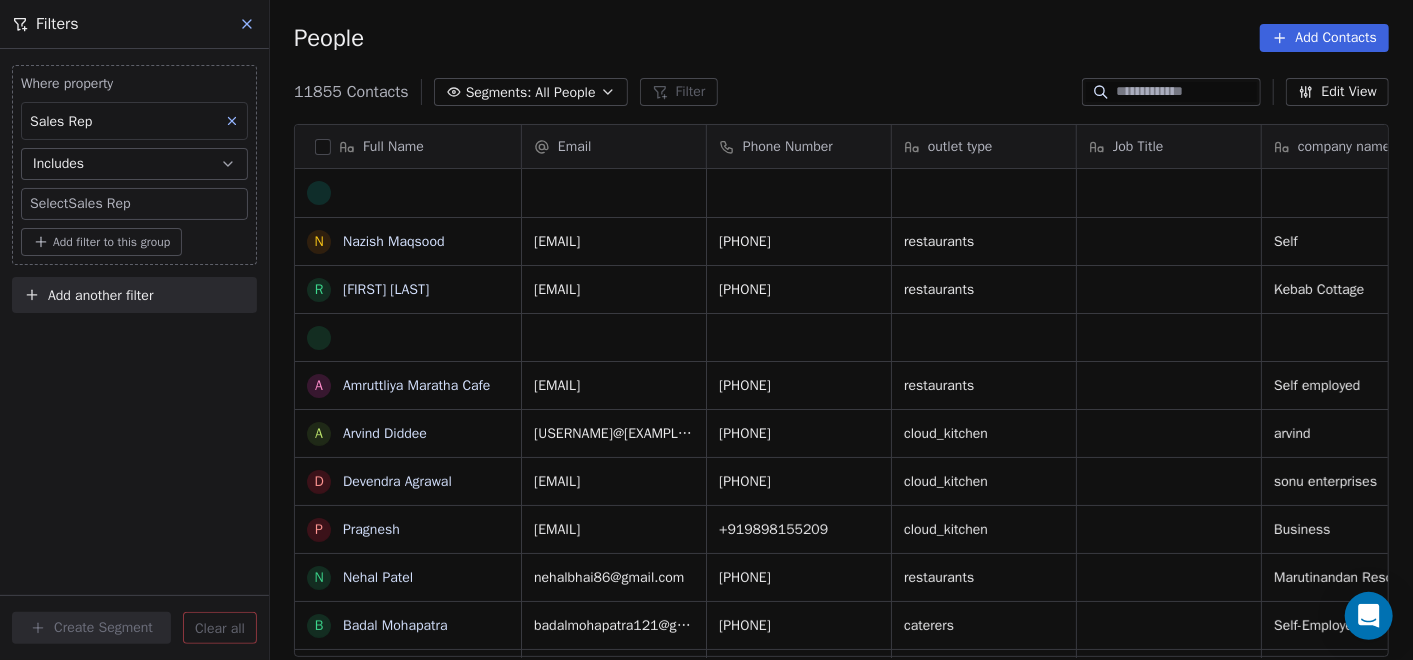 click on "On2Cook India Pvt. Ltd. Contacts People Marketing Workflows Campaigns Sales Pipelines Sequences Beta Tools Apps AI Agents Help & Support Filters Where property Sales Rep Includes Select Sales Rep Add filter to this group Add another filter Create Segment Clear all People Add Contacts 11855 Contacts Segments: All People Filter Edit View Tag Add to Sequence Full Name N [LAST] R [LAST] A [LAST] A [LAST] [LAST] N [LAST] B [LAST] 9 9 [COMPANY] R [COMPANY] MH 20 V [LAST] K [LAST] [LAST] S [LAST] C [LAST] R [LAST] [LAST] V [LAST] K [LAST] [LAST] S [LAST] [LAST] D [LAST] J [LAST] [LAST] [LAST] [LAST] [LAST] Email Phone Number outlet type Job Title company name location Location Lead Source [EMAIL] Self yes" at bounding box center [706, 330] 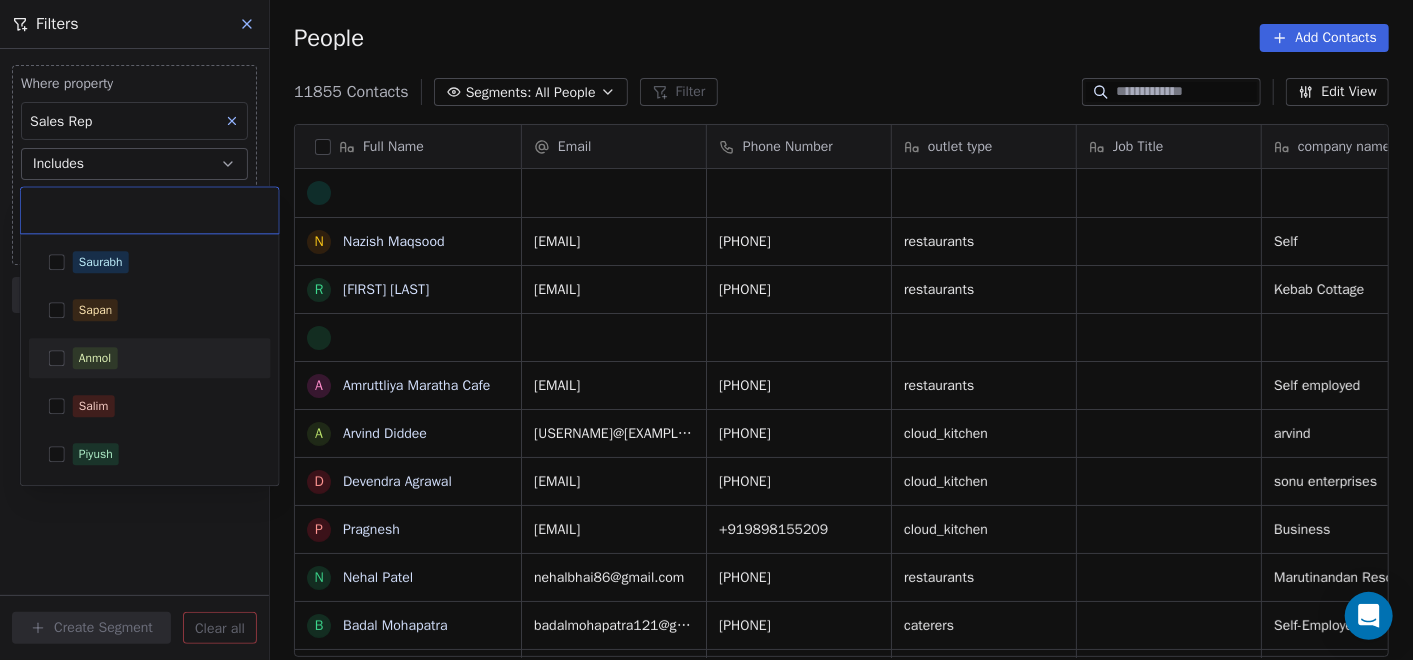 click on "Anmol" at bounding box center [150, 358] 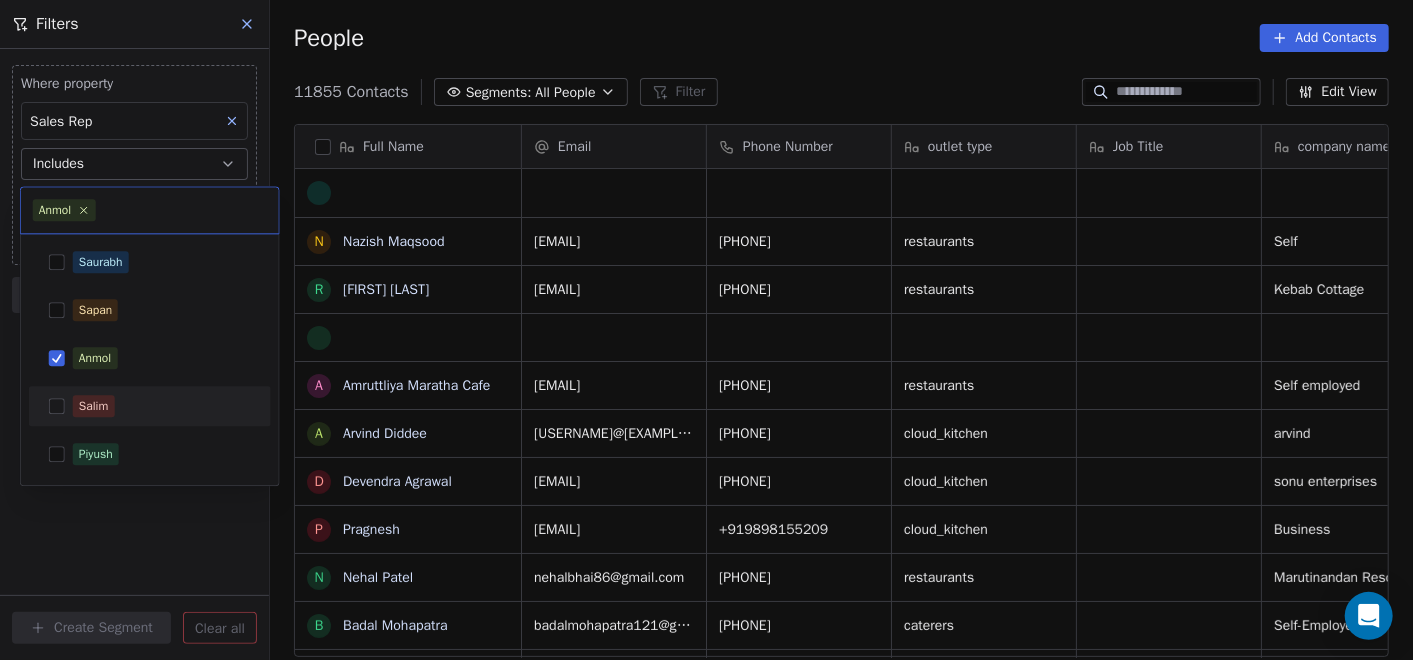 click on "On2Cook India Pvt. Ltd. Contacts People Marketing Workflows Campaigns Sales Pipelines Sequences Beta Tools Apps AI Agents Help & Support Filters Where property Sales Rep Includes Select Sales Rep Add filter to this group Add another filter Create Segment Clear all People Add Contacts 11855 Contacts Segments: All People Filter Edit View Tag Add to Sequence Full Name N [LAST] R [LAST] A [LAST] A [LAST] [LAST] N [LAST] B [LAST] 9 9 [COMPANY] R [COMPANY] MH 20 V [LAST] K [LAST] [LAST] S [LAST] C [LAST] R [LAST] [LAST] V [LAST] K [LAST] [LAST] S [LAST] [LAST] D [LAST] J [LAST] [LAST] [LAST] [LAST] [LAST] Email Phone Number outlet type Job Title company name location Location Lead Source [EMAIL] Self yes" at bounding box center [706, 330] 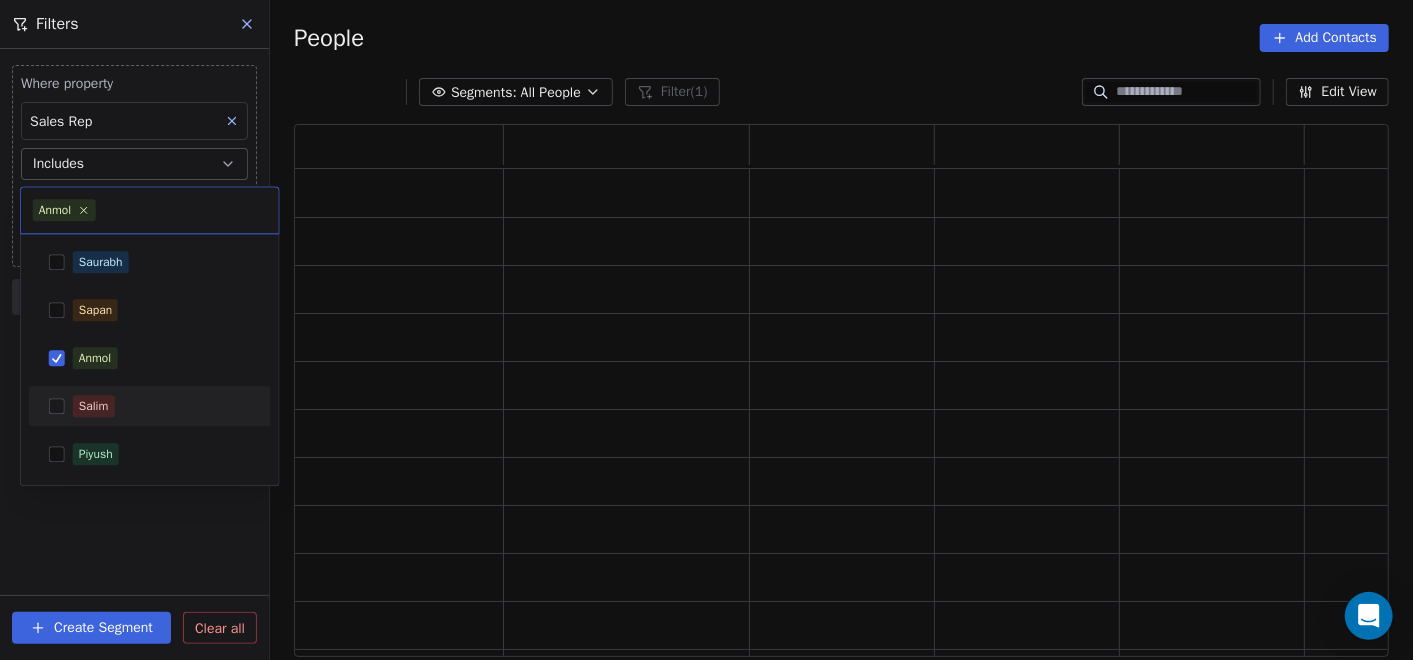 scroll, scrollTop: 18, scrollLeft: 18, axis: both 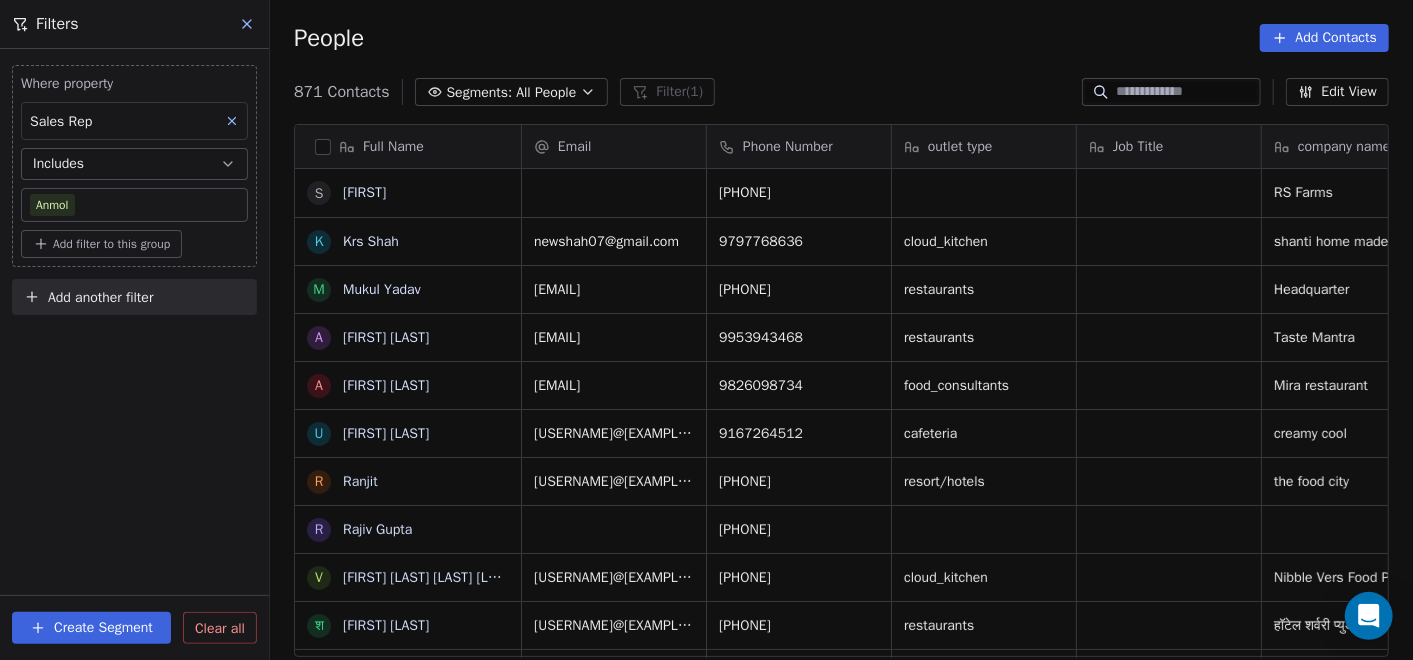 click on "Add filter to this group" at bounding box center (111, 244) 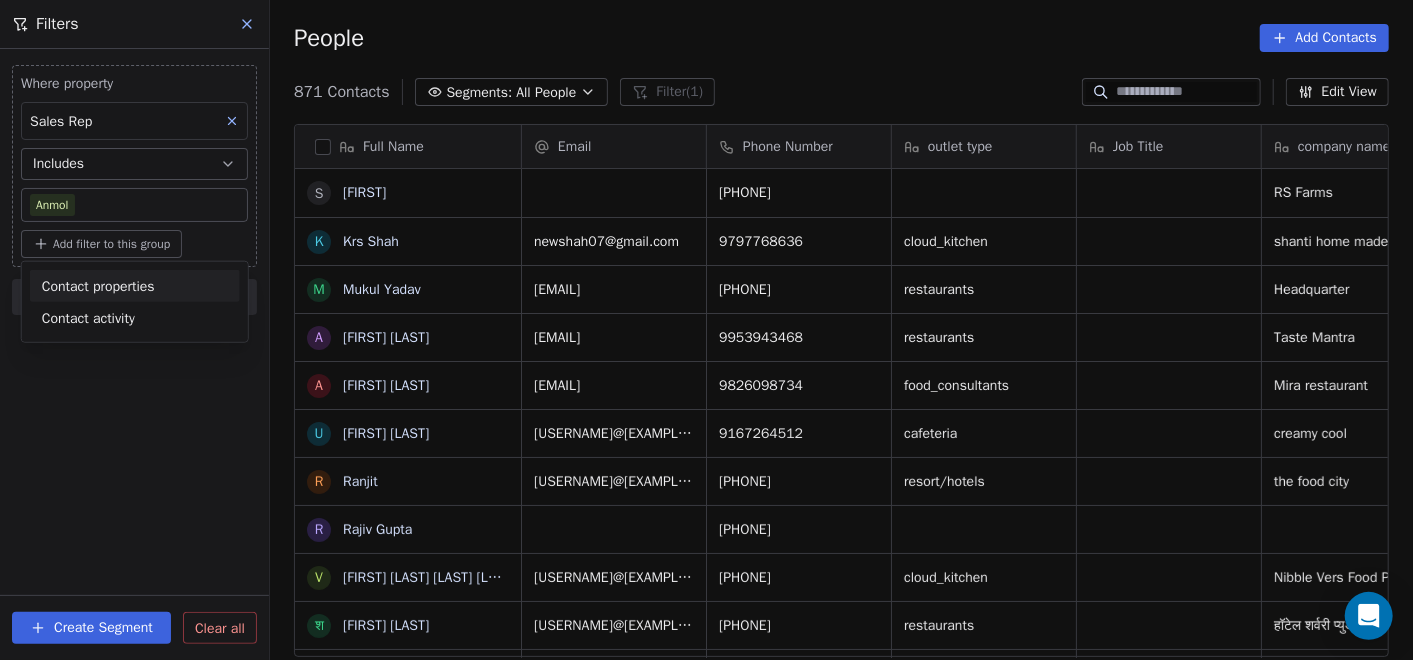 drag, startPoint x: 139, startPoint y: 281, endPoint x: 265, endPoint y: 285, distance: 126.06348 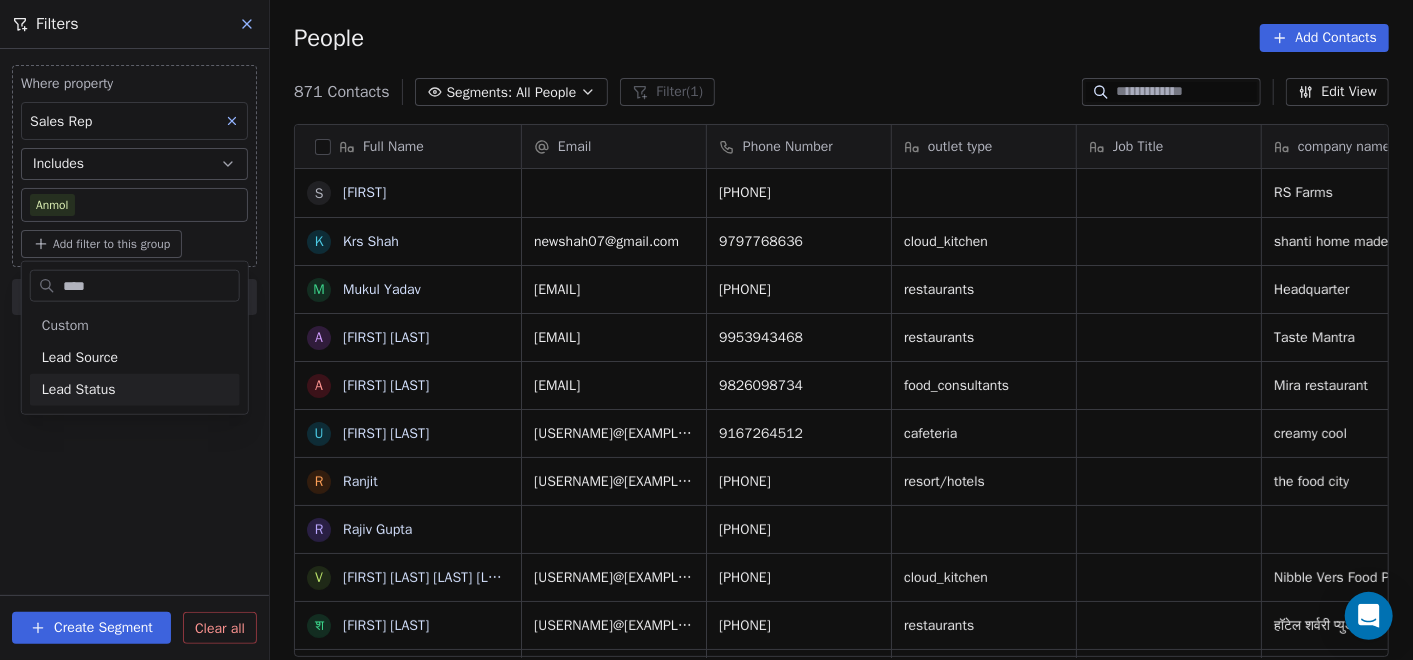 type on "****" 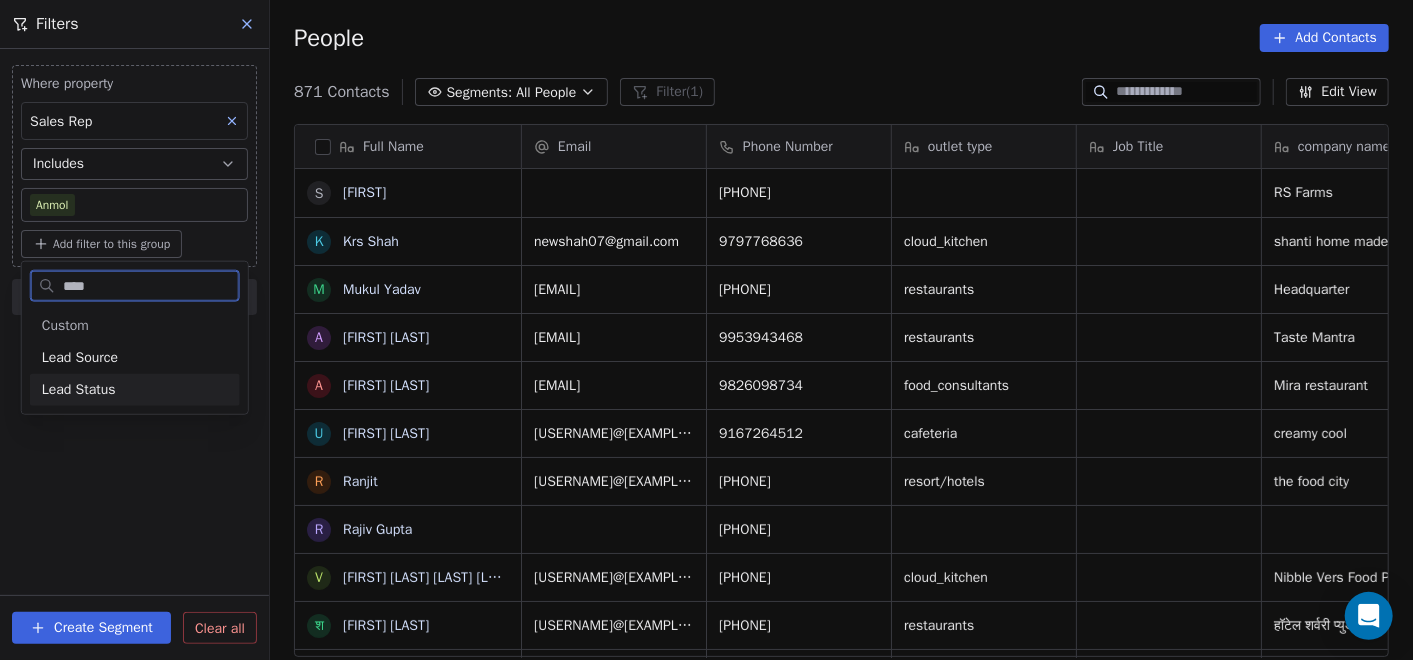 click on "Lead Status" at bounding box center (79, 390) 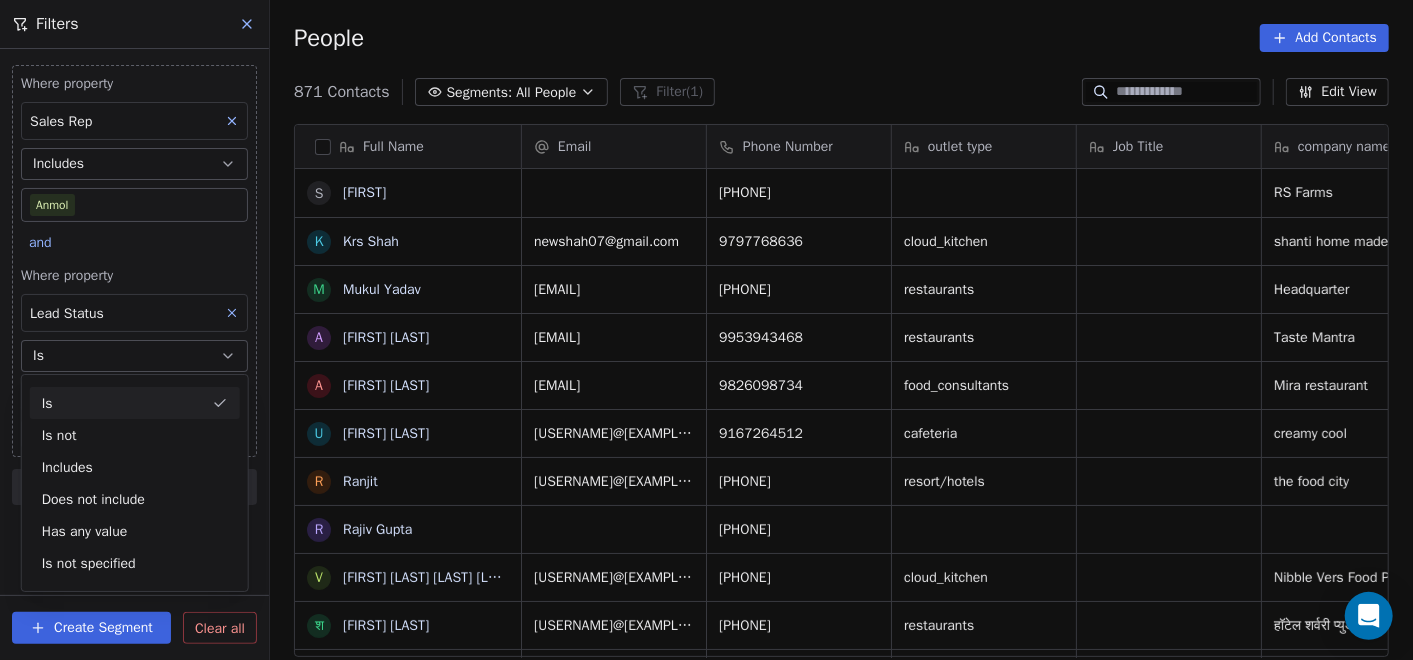 click on "Is" at bounding box center [134, 356] 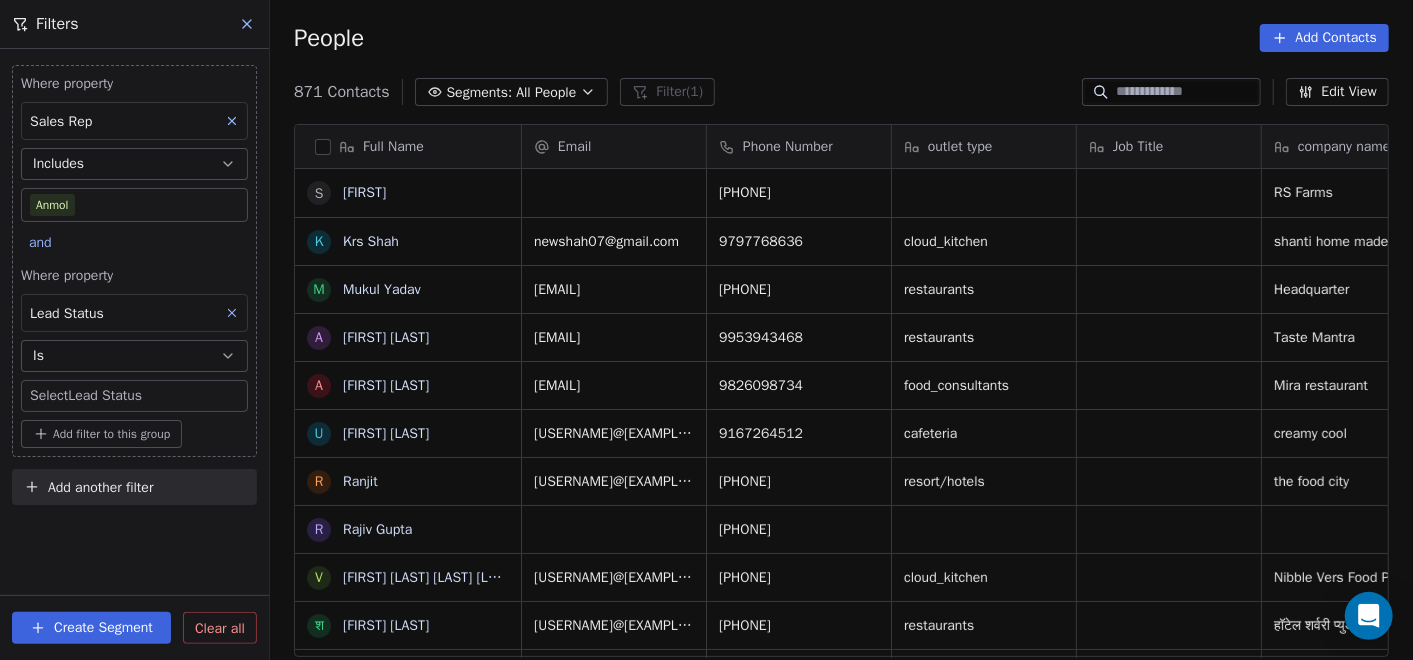 click on "On2Cook India Pvt. Ltd. Contacts People Marketing Workflows Campaigns Sales Pipelines Sequences Beta Tools Apps AI Agents Help & Support Filters Where property Sales Rep Includes [FIRST] and Where property Lead Status Is Select Lead Status Add filter to this group Add another filter Create Segment Clear all People Add Contacts 871 Contacts Segments: All People Filter (1) Edit View Tag Add to Sequence Full Name S [LAST] K [LAST] M [LAST] A [LAST] A [LAST] u [LAST] R [LAST] R [LAST] V [LAST] ttt ttt ttt ttt श [LAST] [LAST] M [LAST] S [LAST] [LAST] Y [LAST] [LAST] V [LAST] S [LAST] [LAST] J [LAST] [LAST] V [LAST] [LAST] [LAST] [LAST] [LAST] [LAST] [LAST] Email Phone Number outlet type Job Title company name" at bounding box center [706, 330] 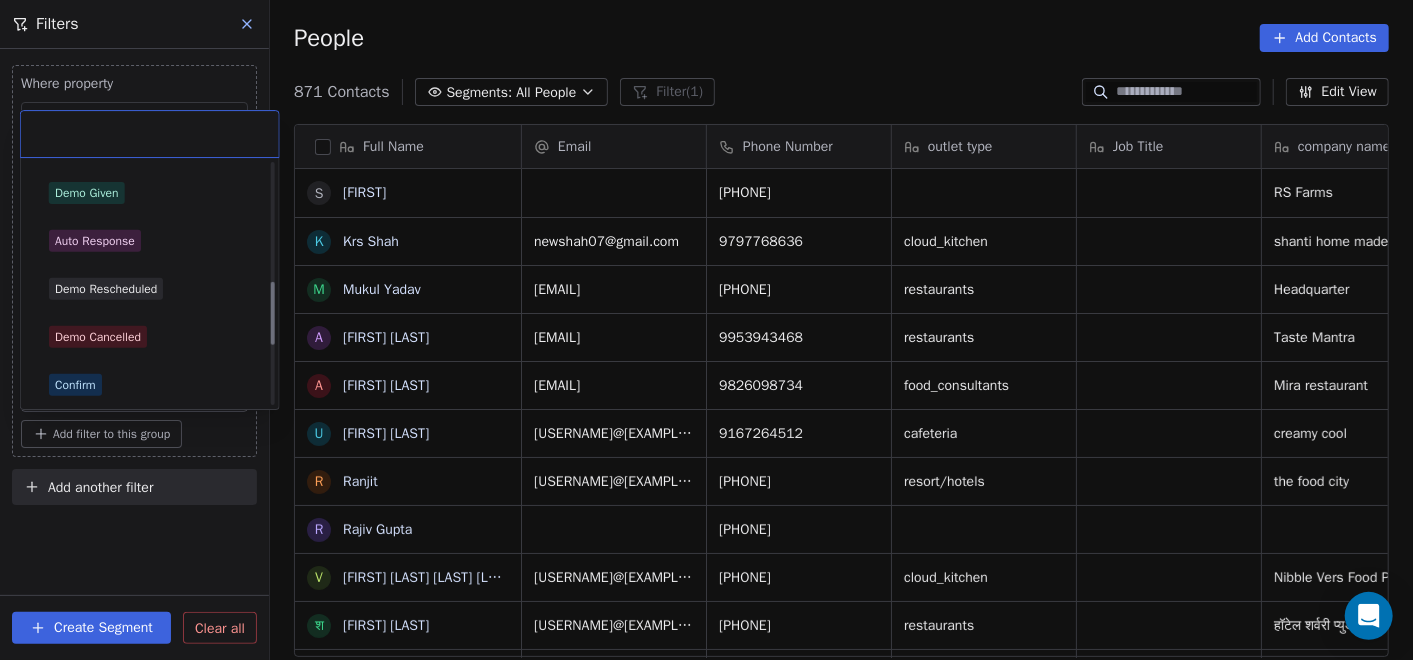 scroll, scrollTop: 445, scrollLeft: 0, axis: vertical 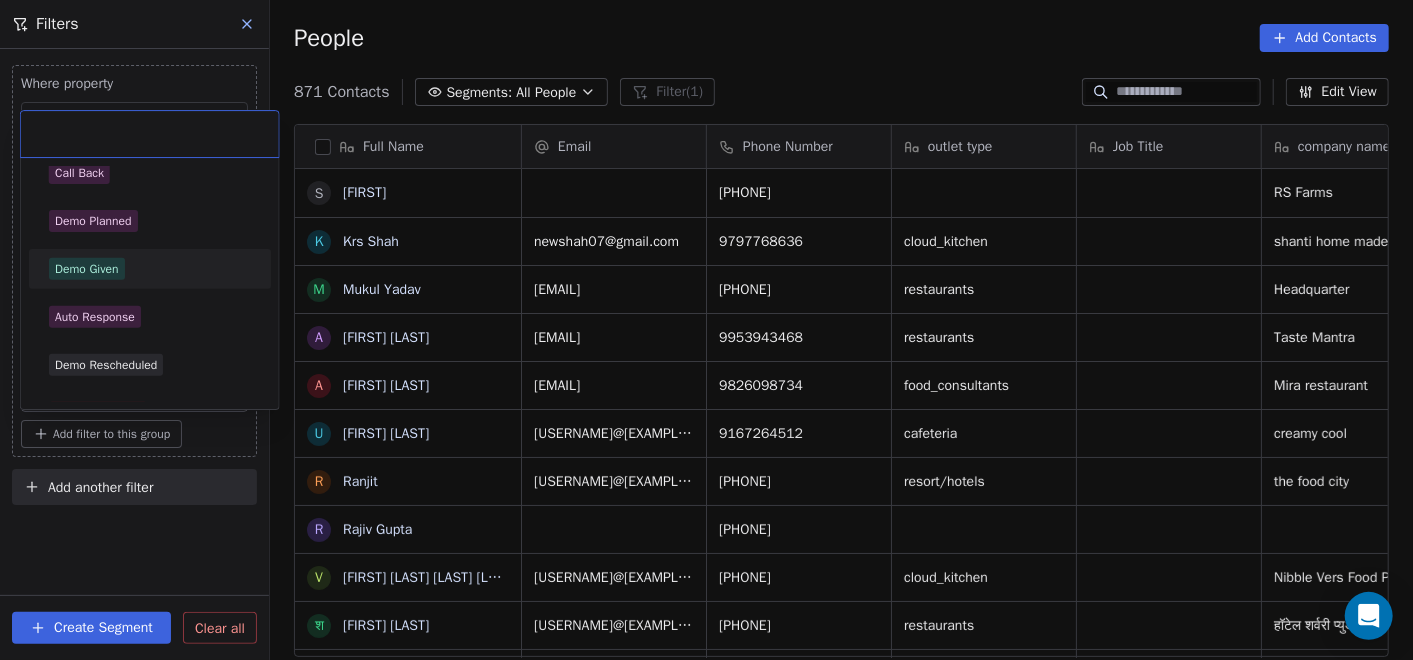 click on "Demo Given" at bounding box center [87, 269] 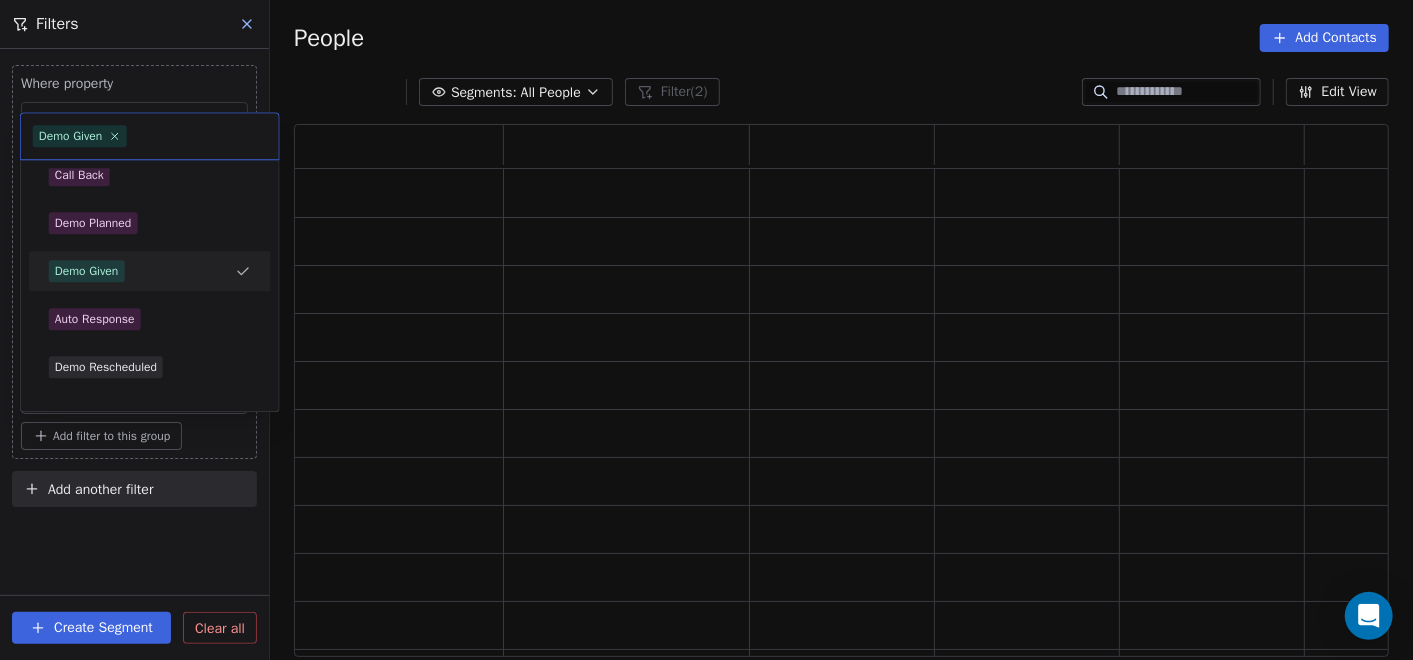 scroll, scrollTop: 18, scrollLeft: 18, axis: both 